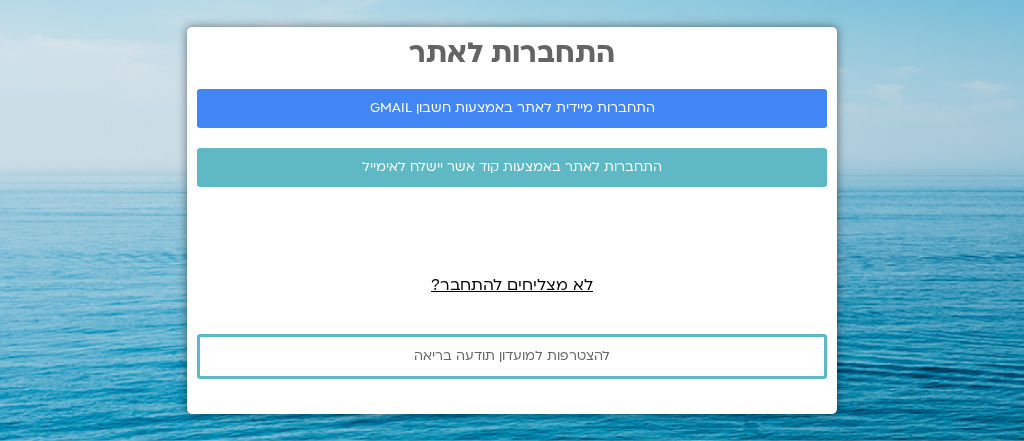 scroll, scrollTop: 0, scrollLeft: 0, axis: both 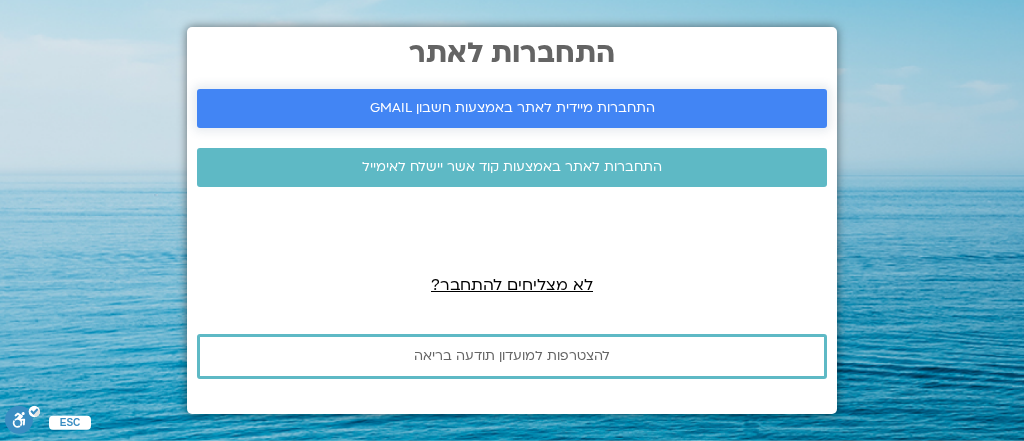 click on "התחברות מיידית לאתר באמצעות חשבון GMAIL" at bounding box center (512, 108) 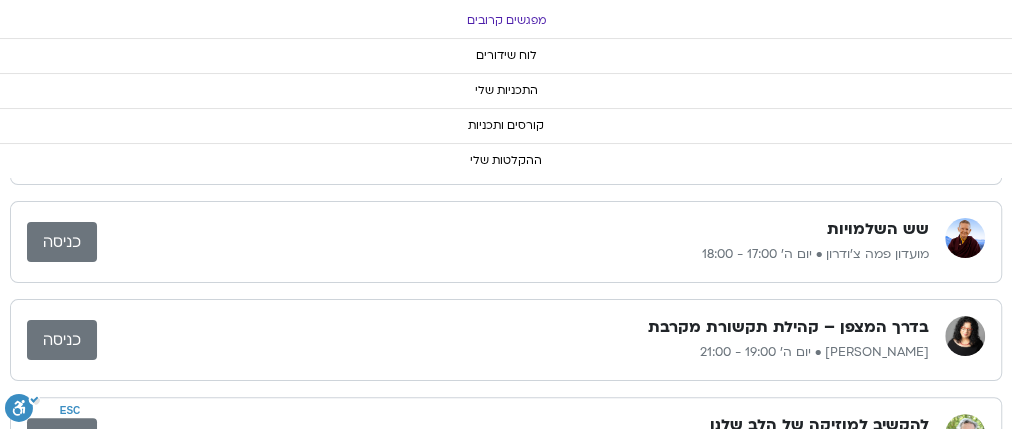 scroll, scrollTop: 0, scrollLeft: 0, axis: both 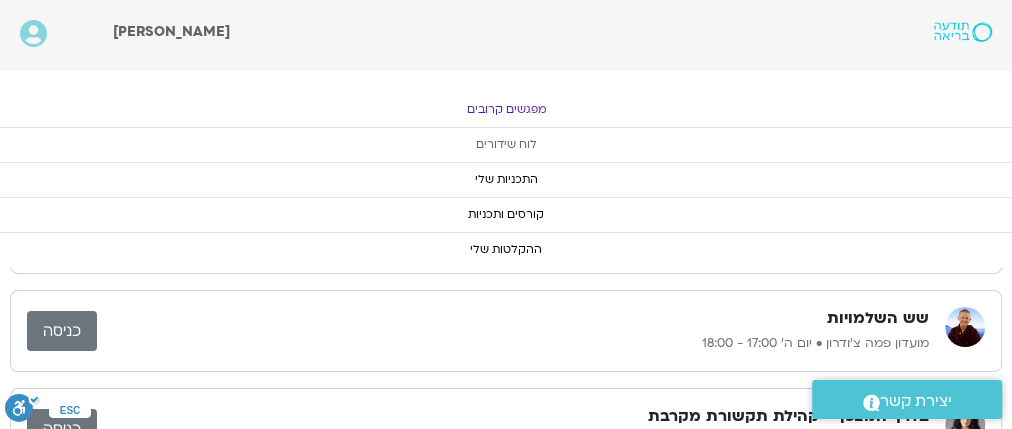 click on "לוח שידורים" 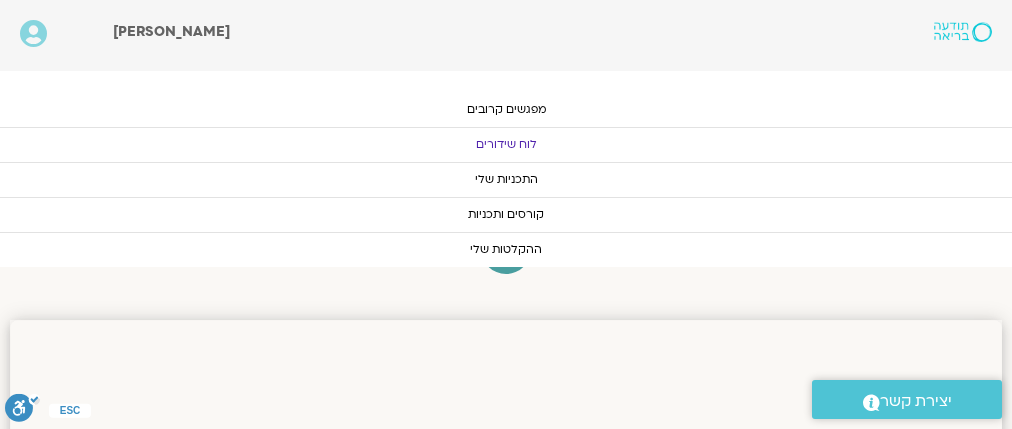 scroll, scrollTop: 0, scrollLeft: 0, axis: both 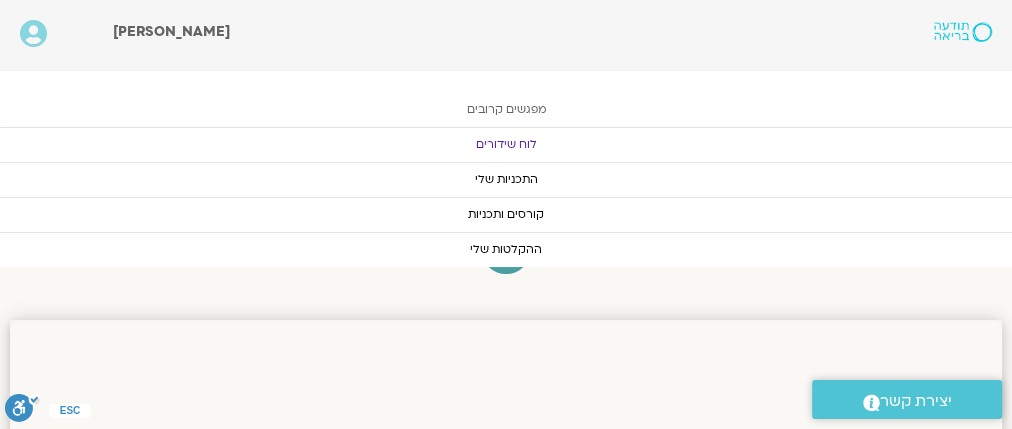 click on "מפגשים קרובים" 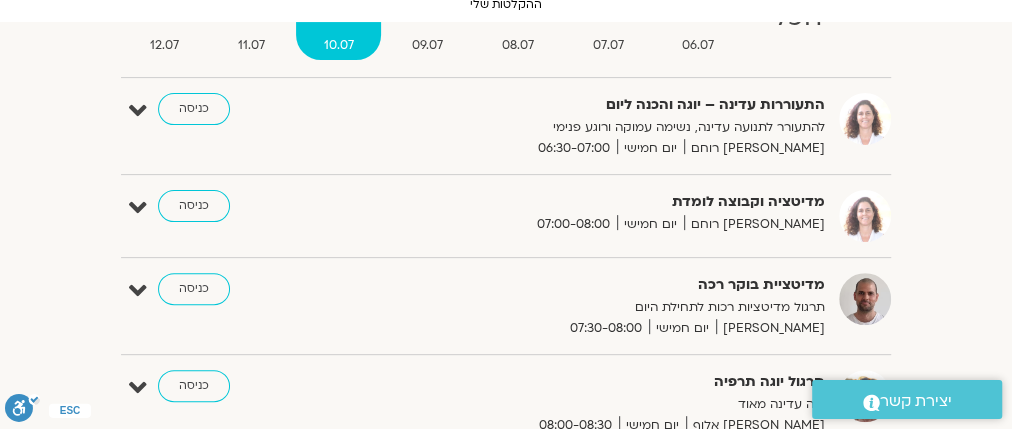 scroll, scrollTop: 320, scrollLeft: 0, axis: vertical 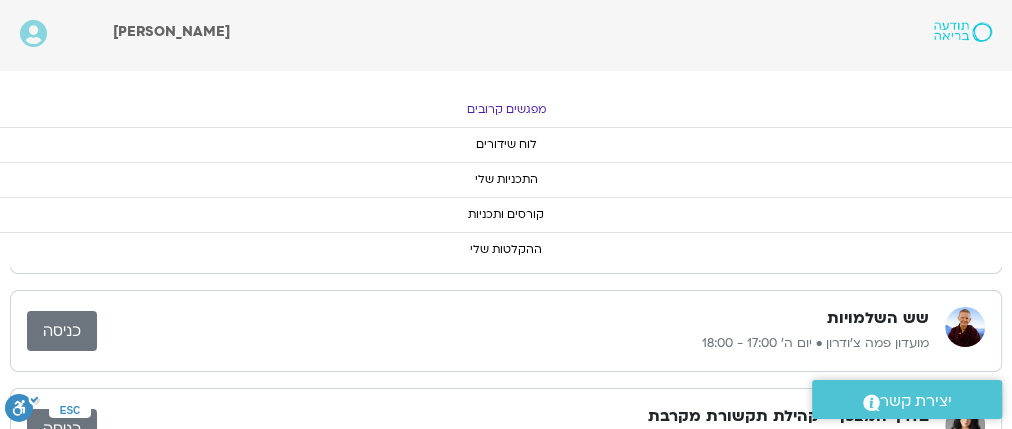 click on "מפגשים קרובים" 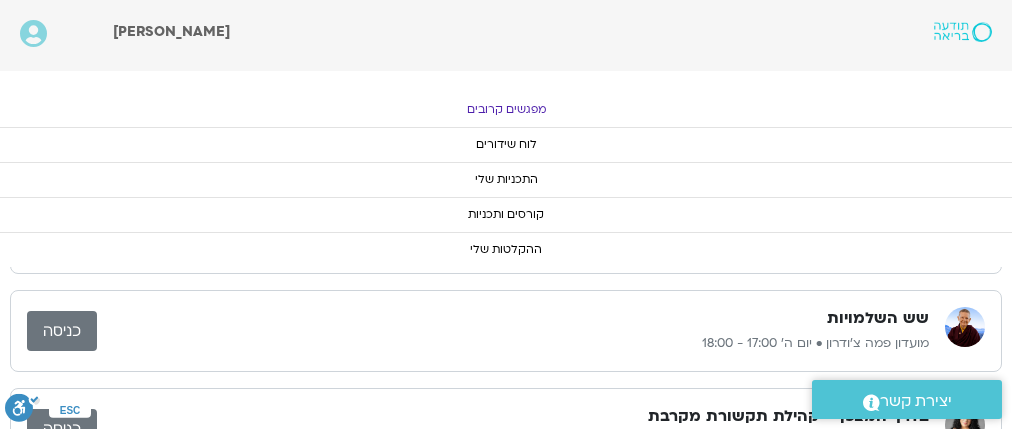 scroll, scrollTop: 0, scrollLeft: 0, axis: both 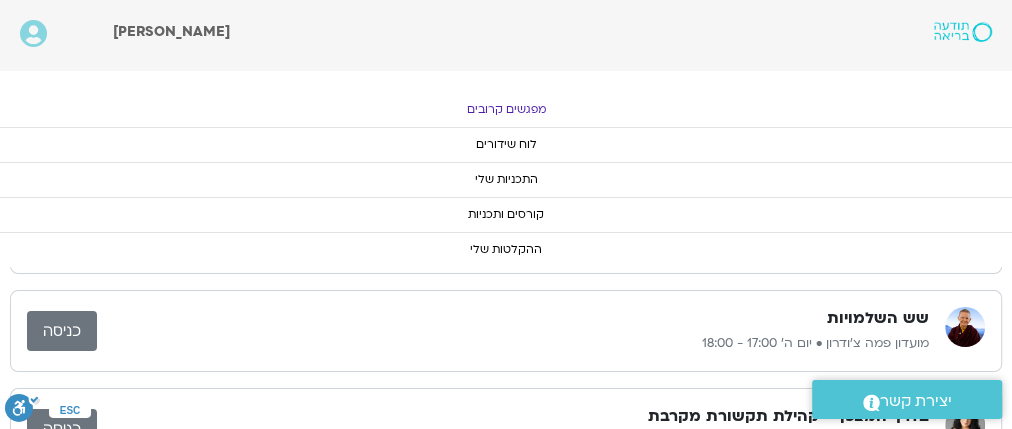 click on "מפגשים קרובים" 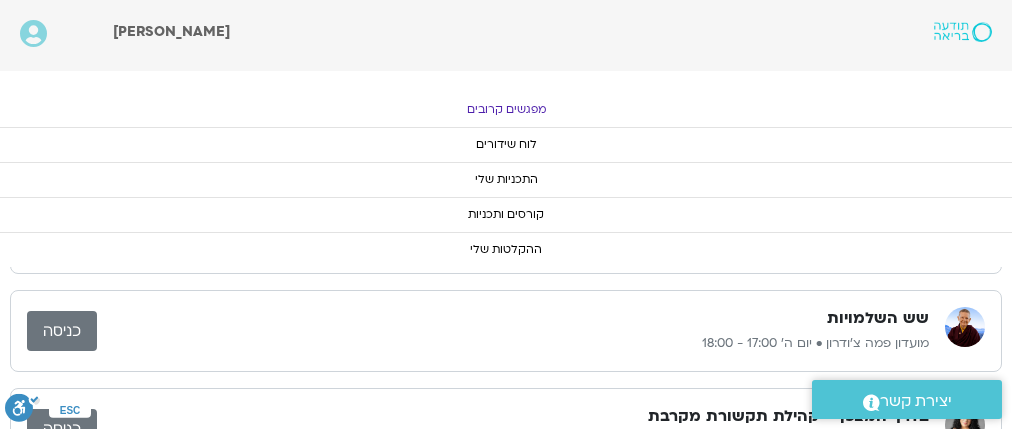 scroll, scrollTop: 0, scrollLeft: 0, axis: both 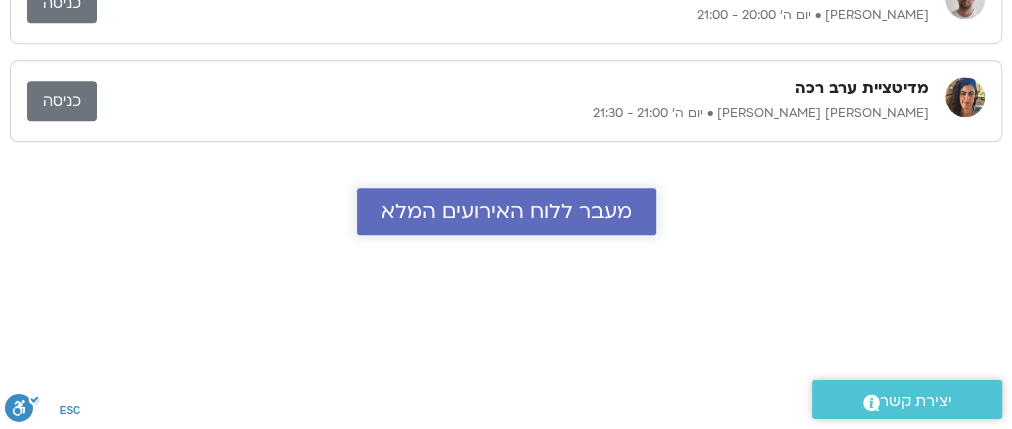click on "מעבר ללוח האירועים המלא" at bounding box center [506, 211] 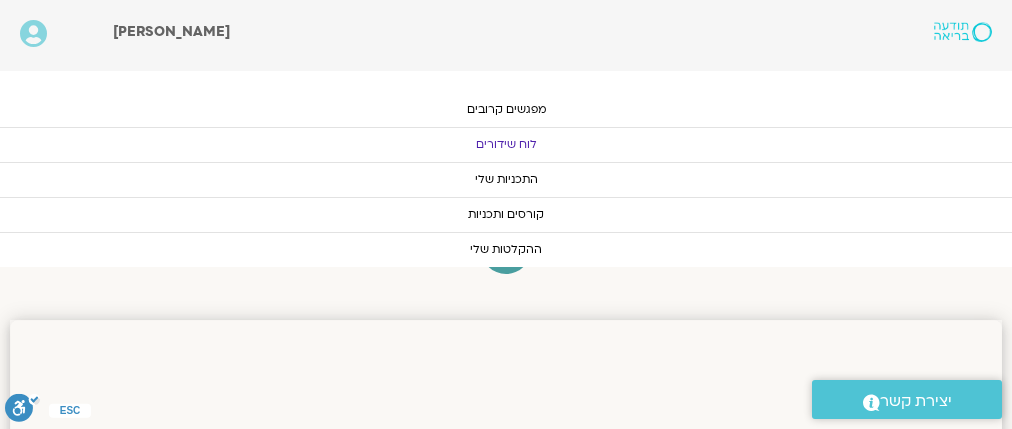 scroll, scrollTop: 0, scrollLeft: 0, axis: both 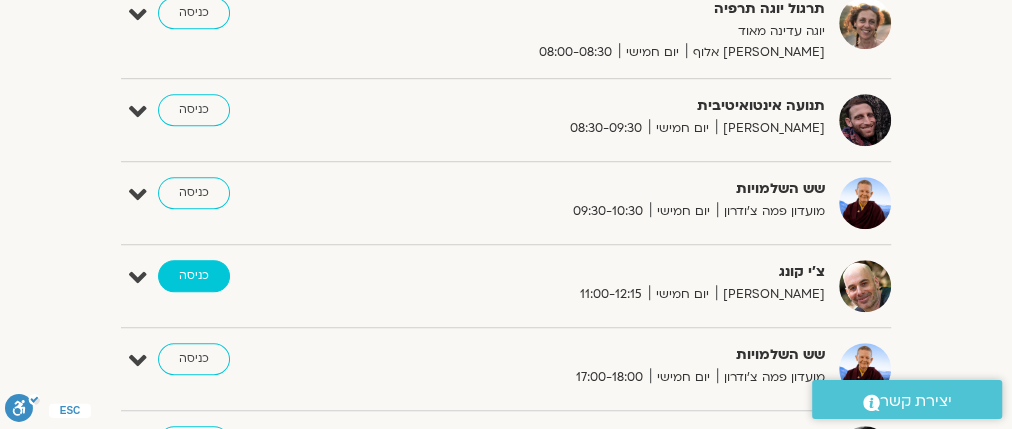 click on "כניסה" at bounding box center [194, 276] 